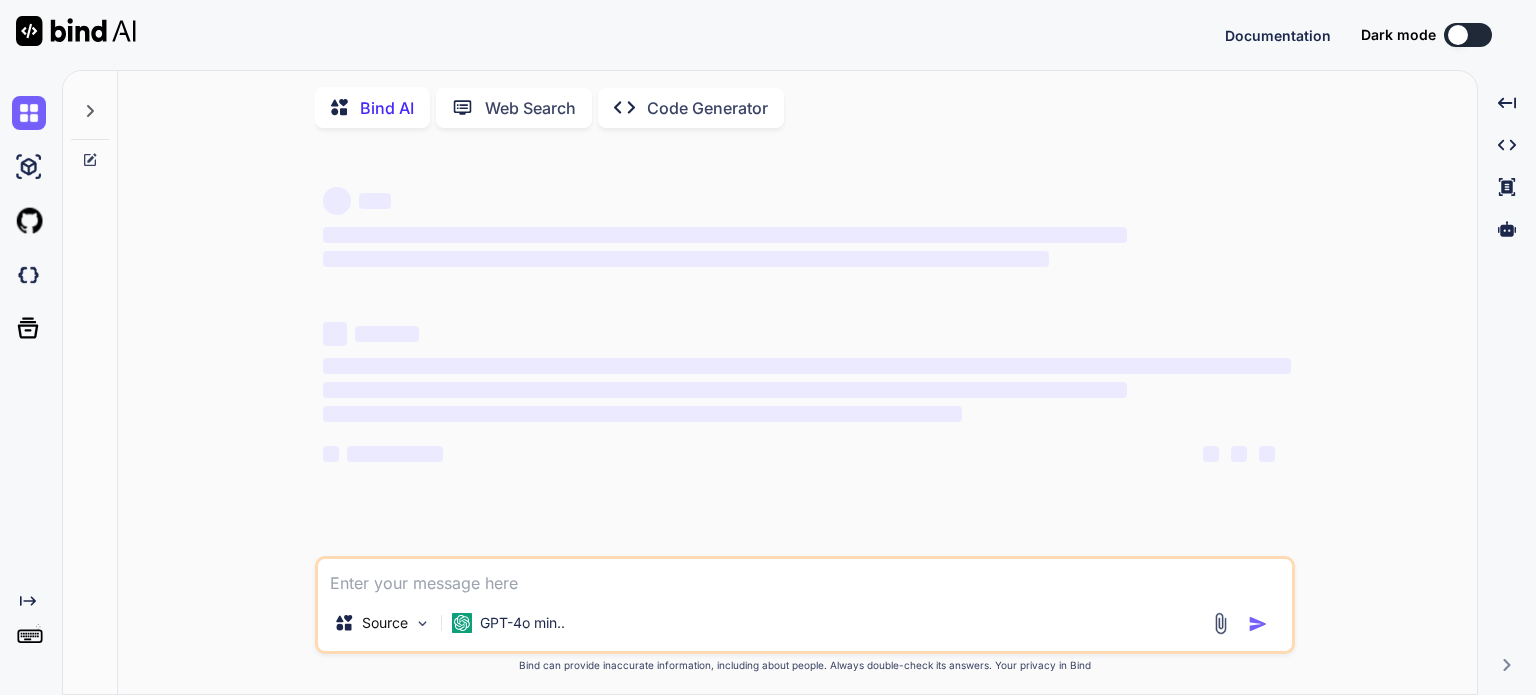 scroll, scrollTop: 0, scrollLeft: 0, axis: both 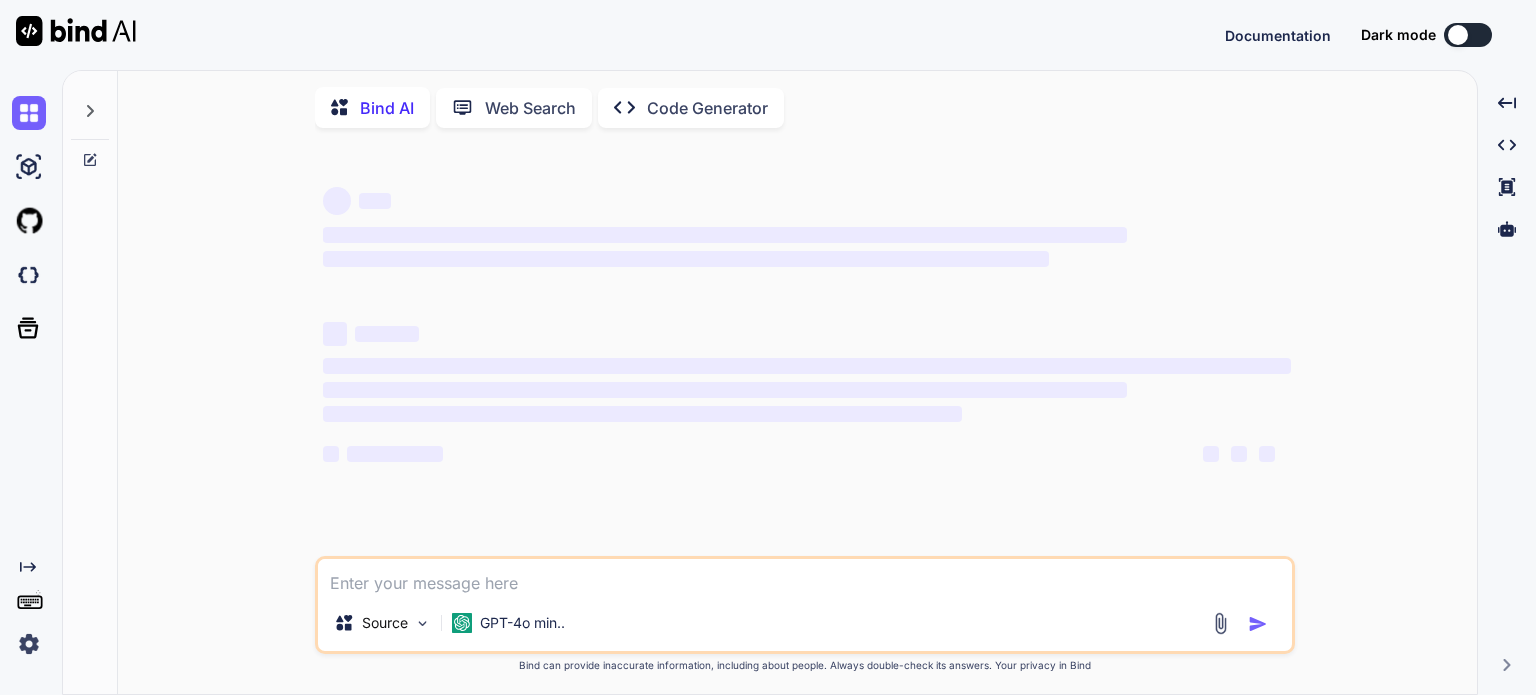 type on "x" 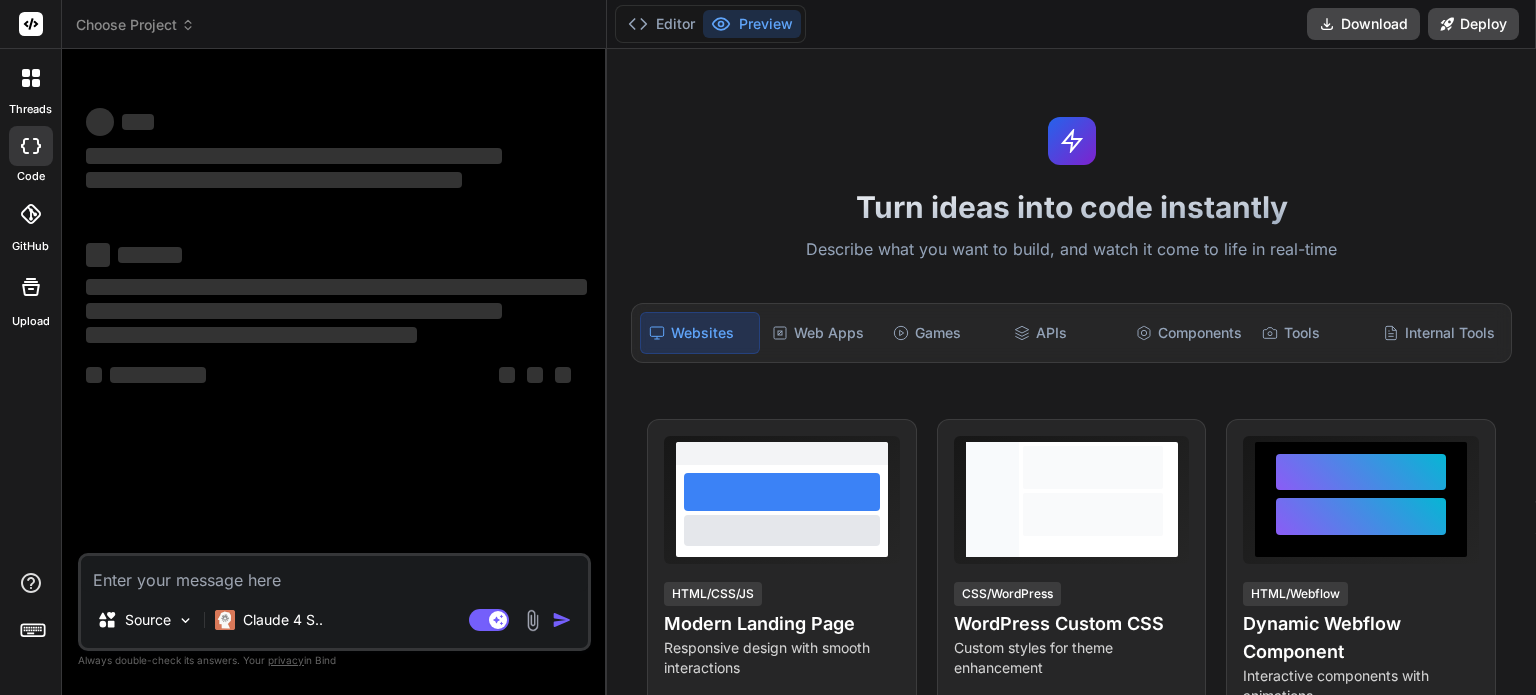 scroll, scrollTop: 0, scrollLeft: 0, axis: both 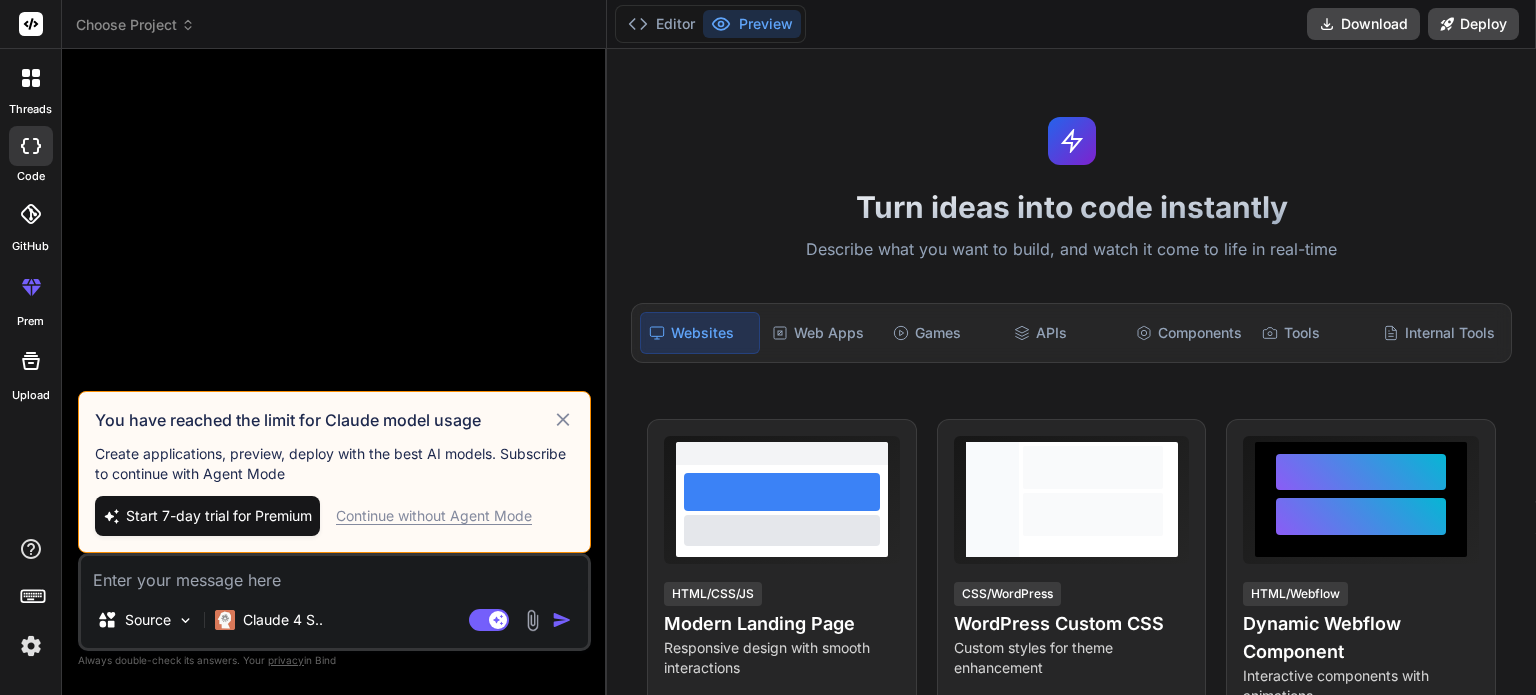 click at bounding box center (532, 620) 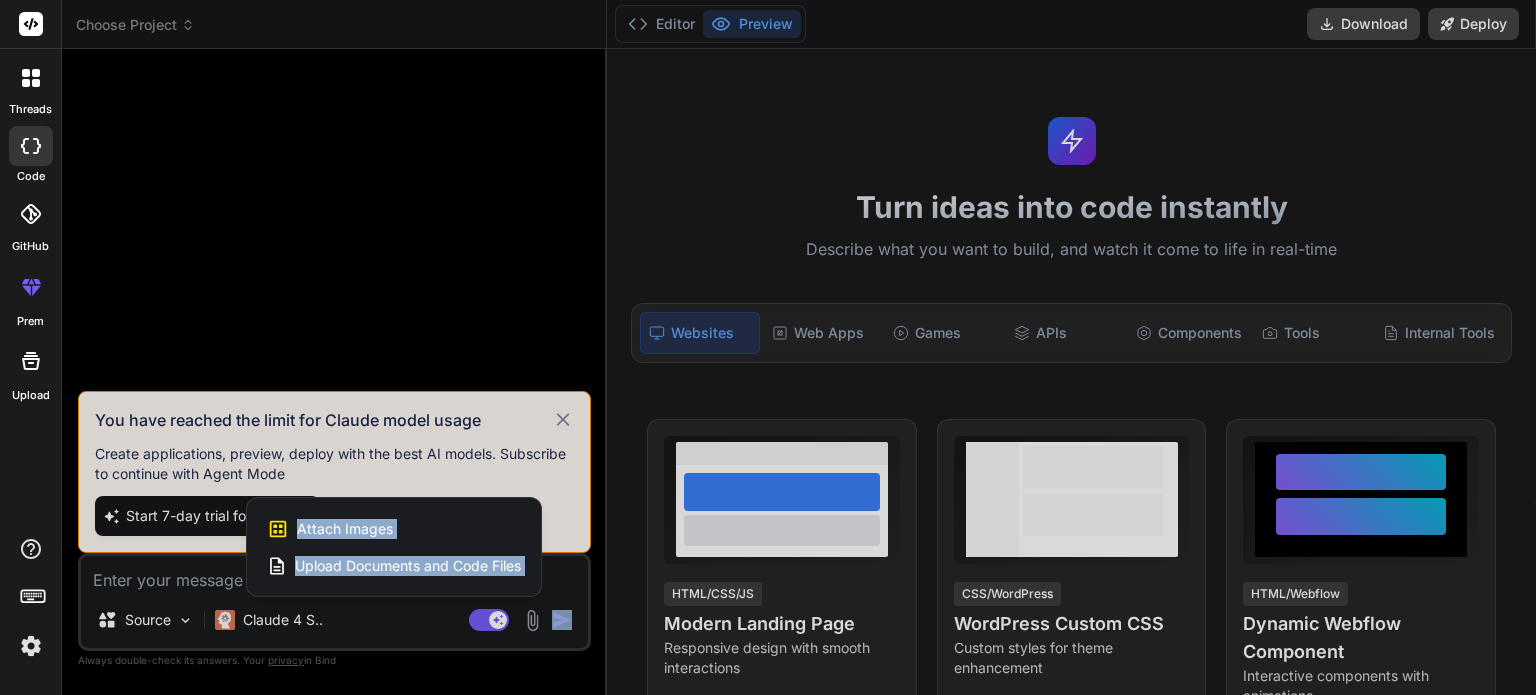 click at bounding box center [768, 347] 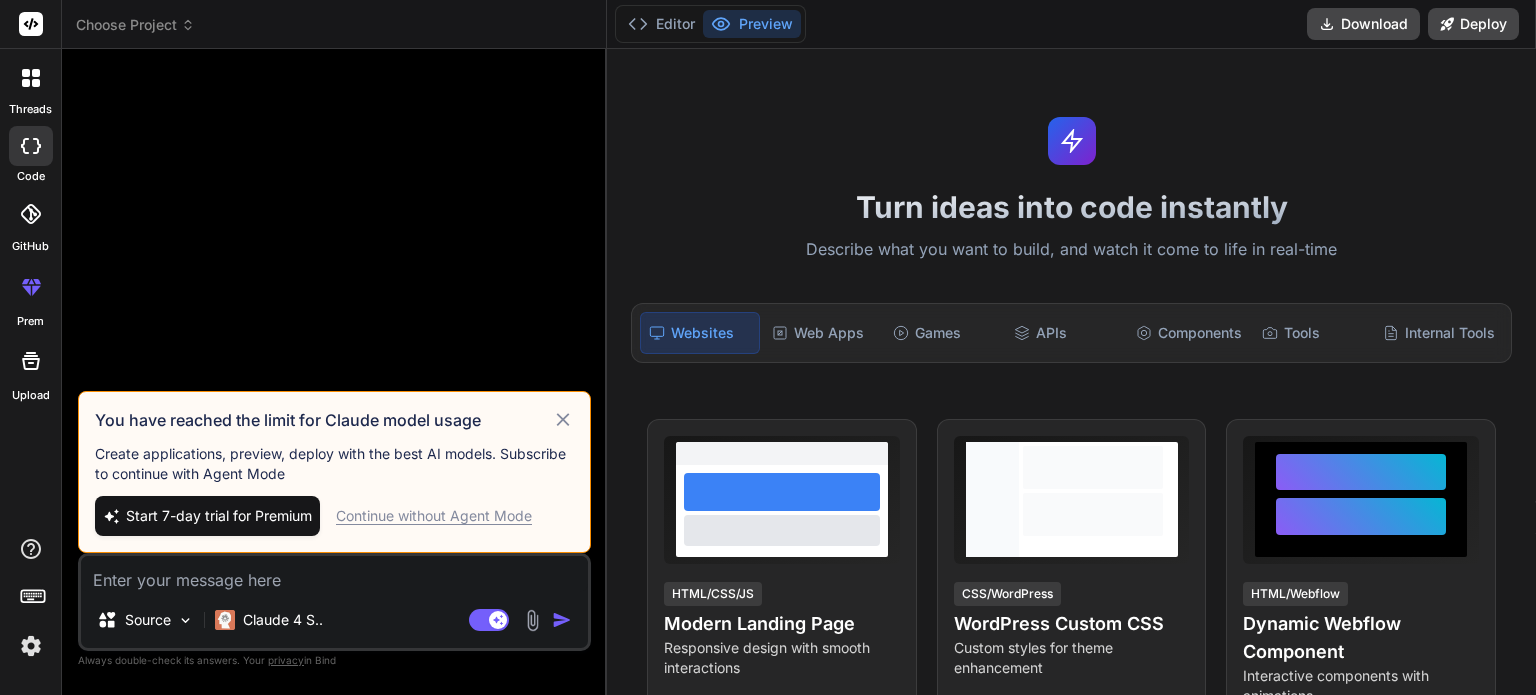 click 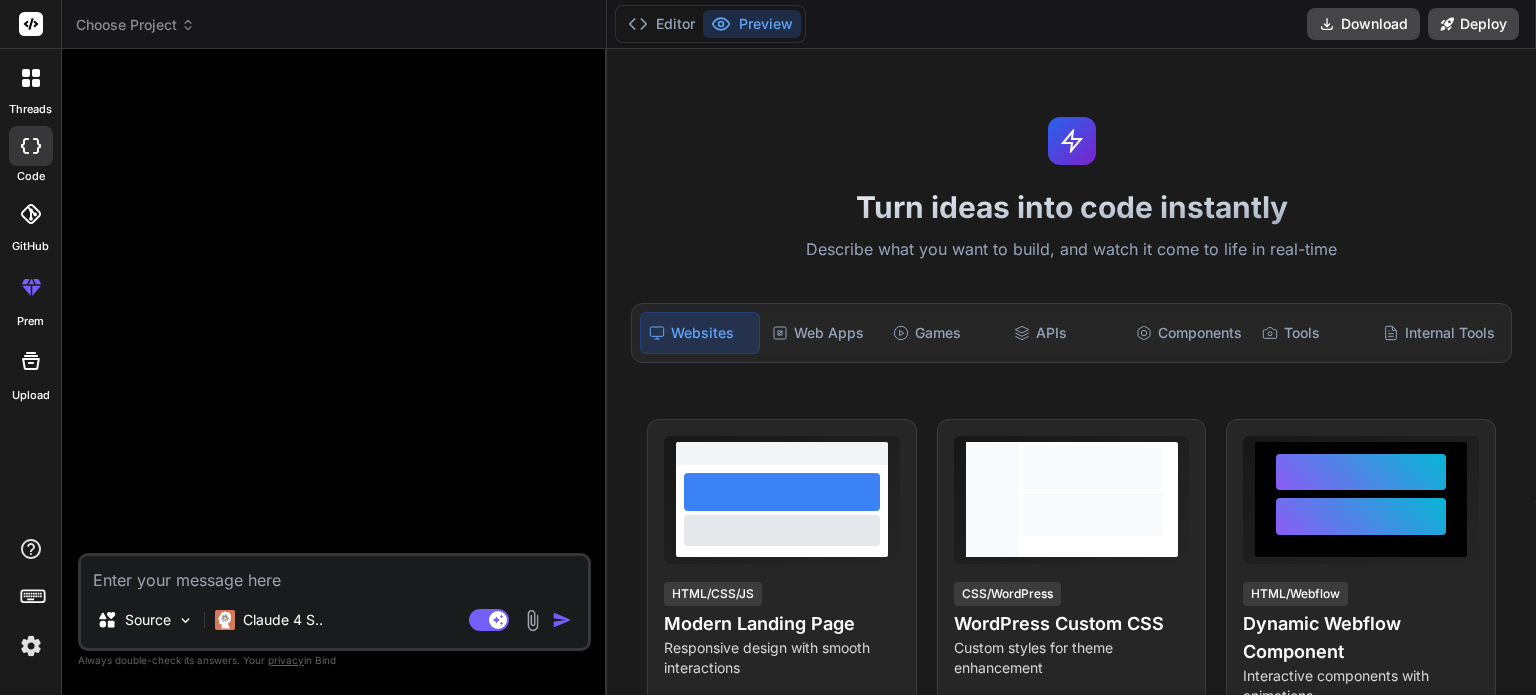 click at bounding box center (31, 646) 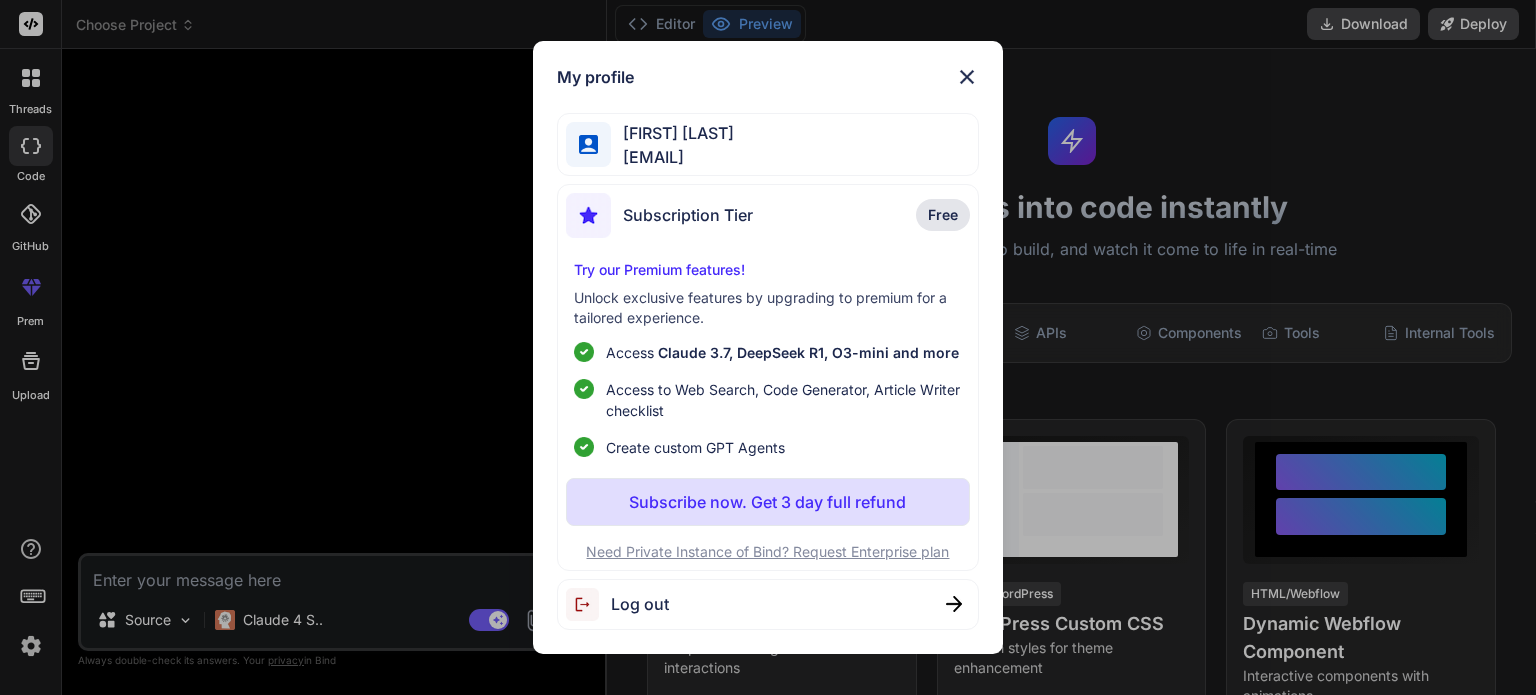 click on "Log out" at bounding box center (640, 604) 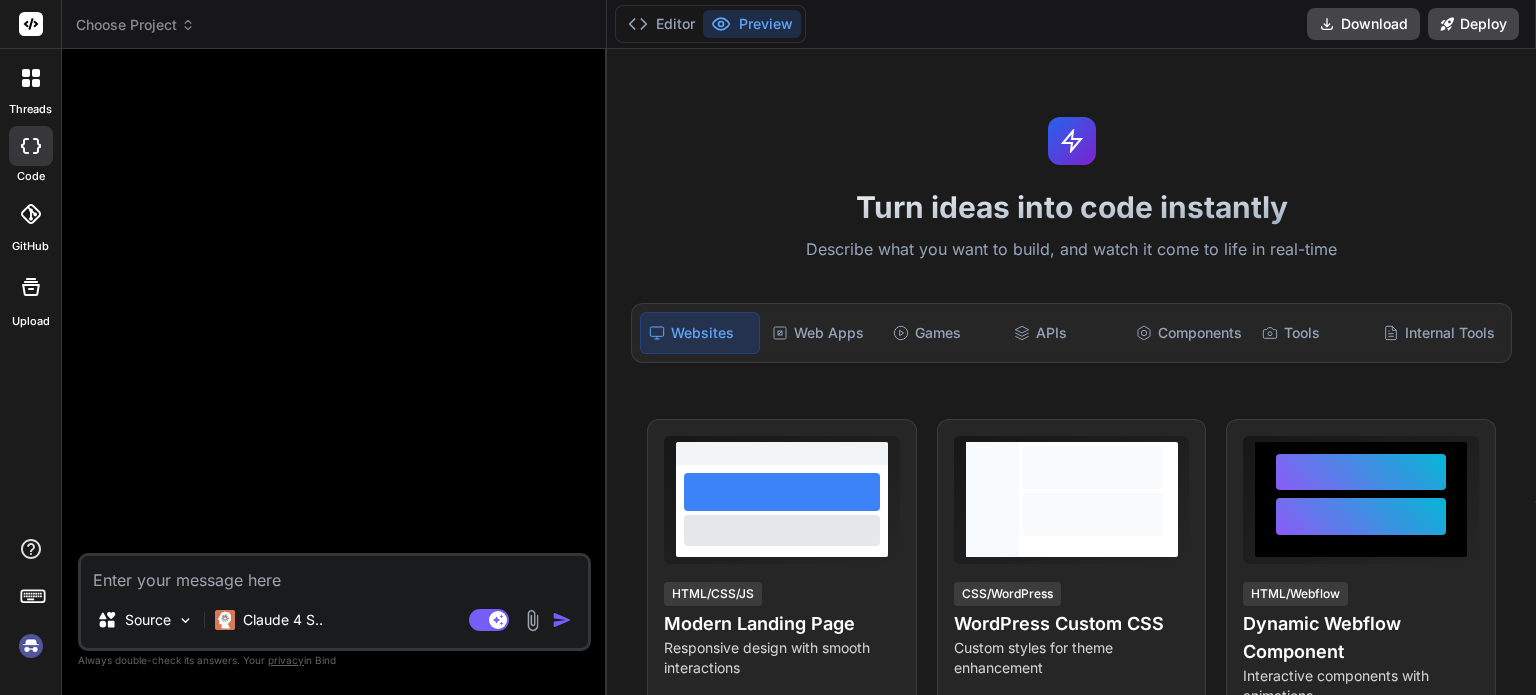 click at bounding box center [31, 646] 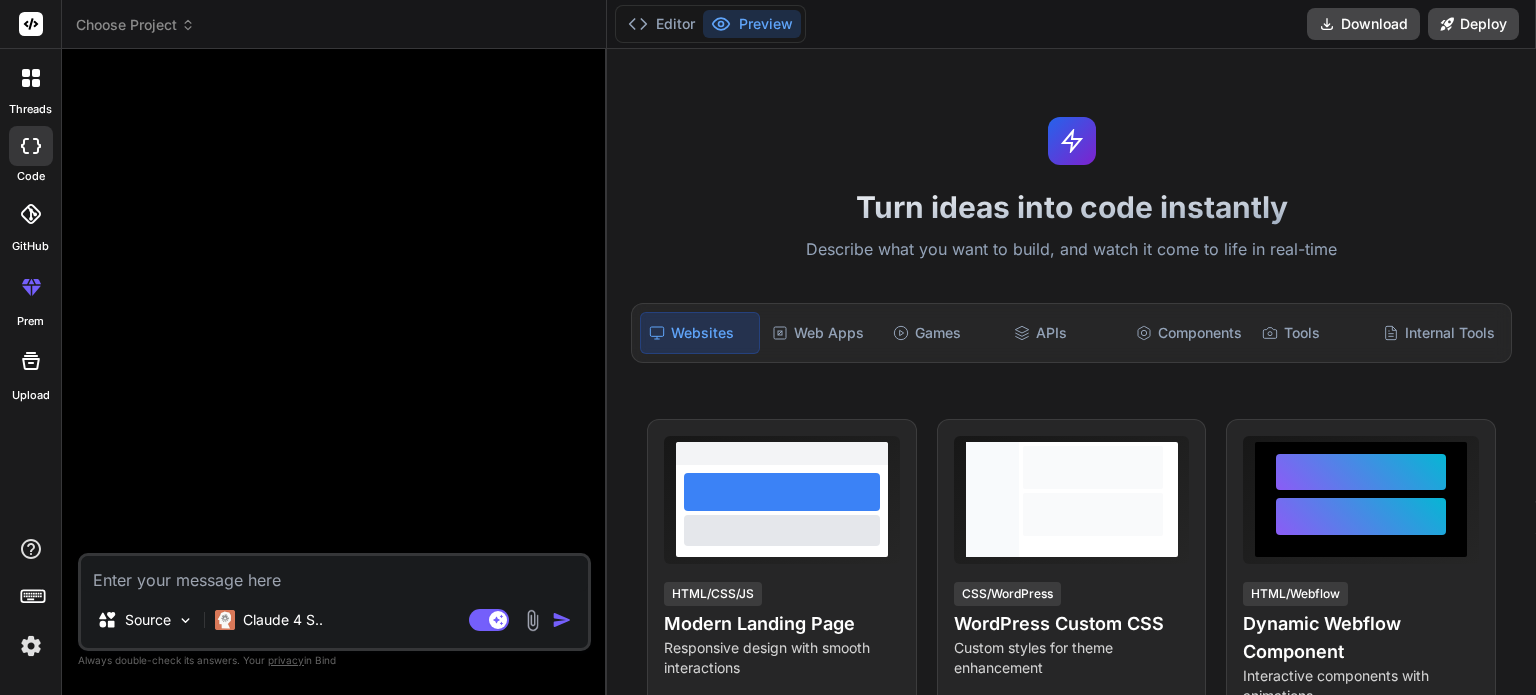 click at bounding box center (532, 620) 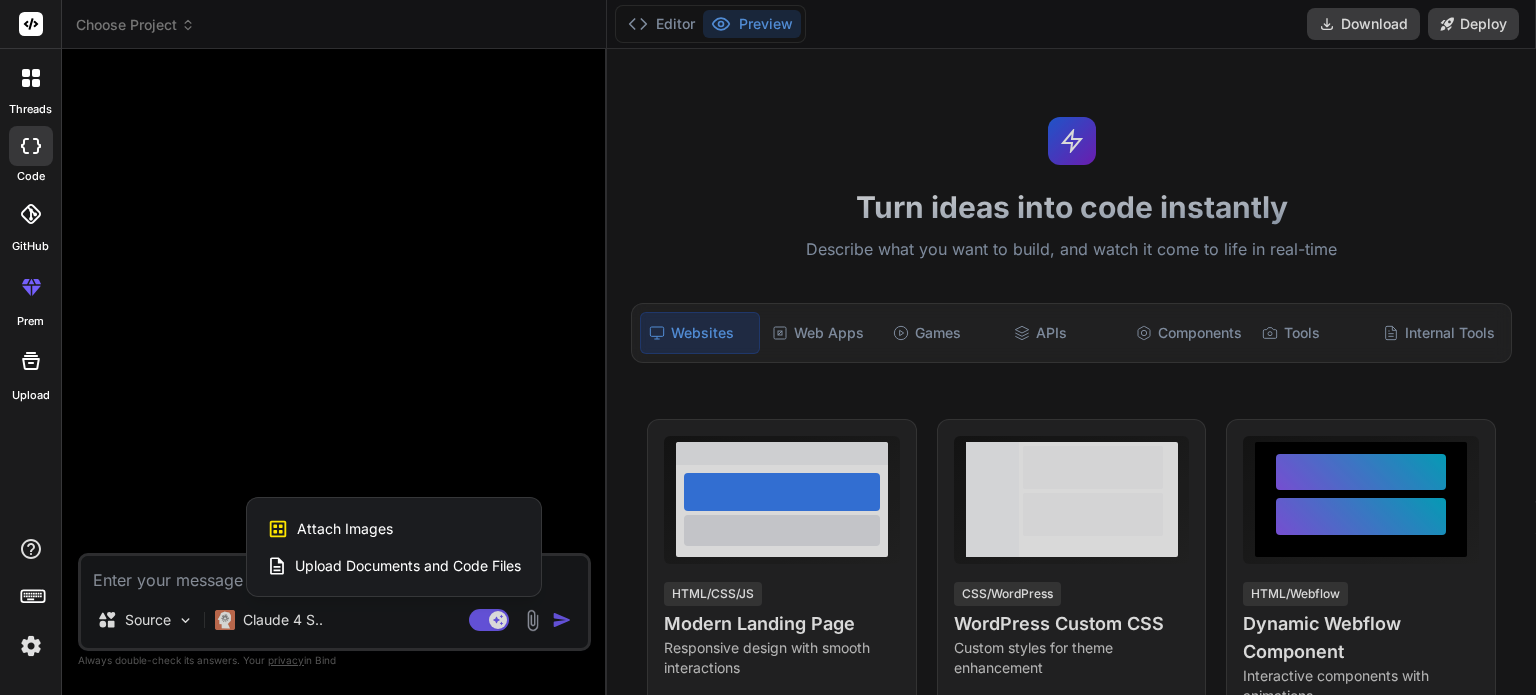 click on "Upload Documents and Code Files" at bounding box center [408, 566] 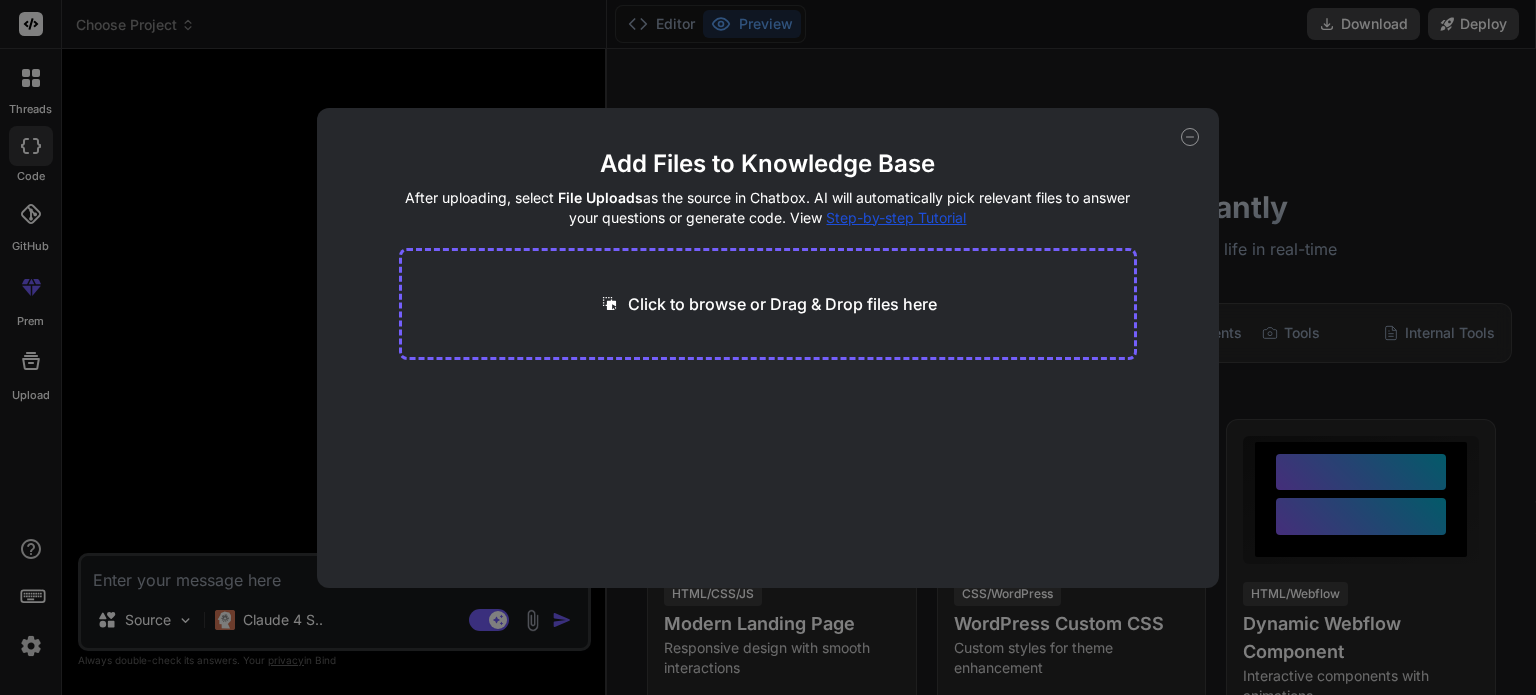 click on "Click to browse or Drag & Drop files here" at bounding box center [782, 304] 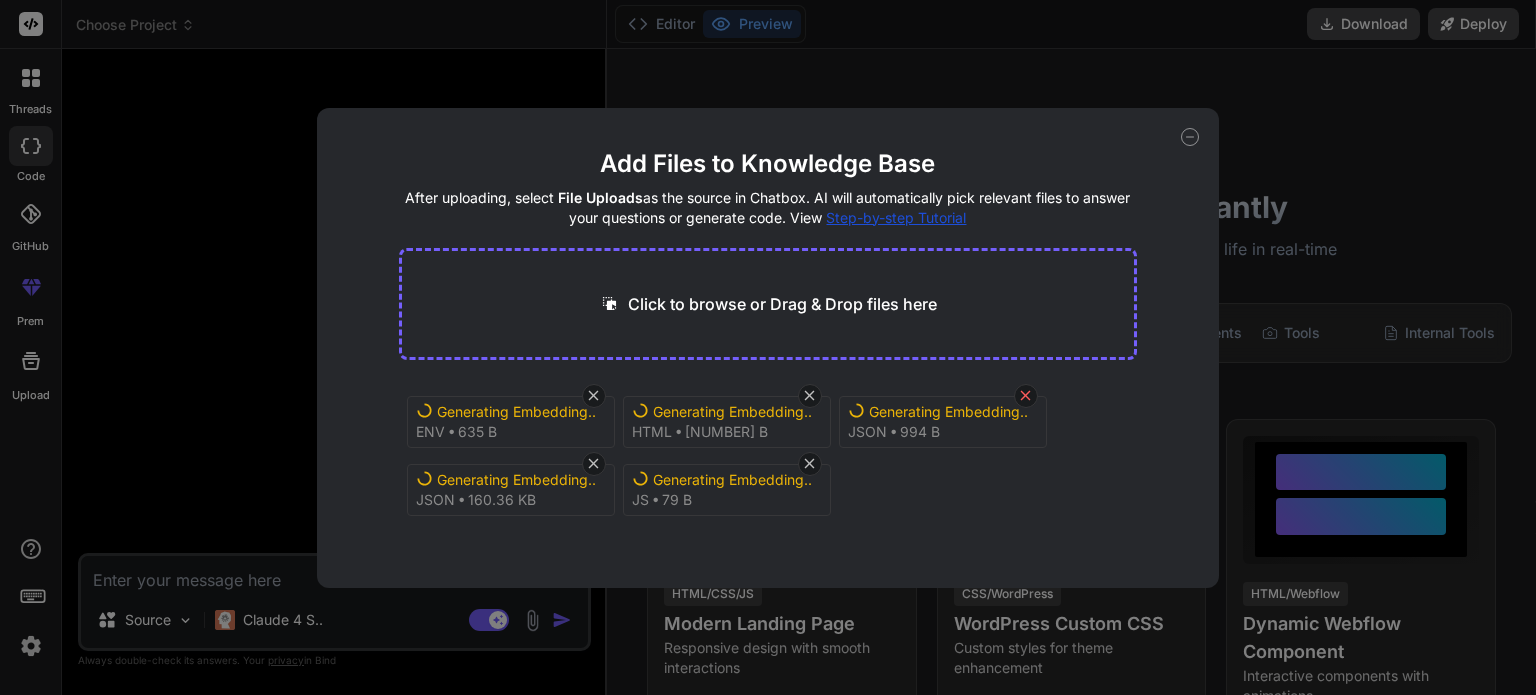 click 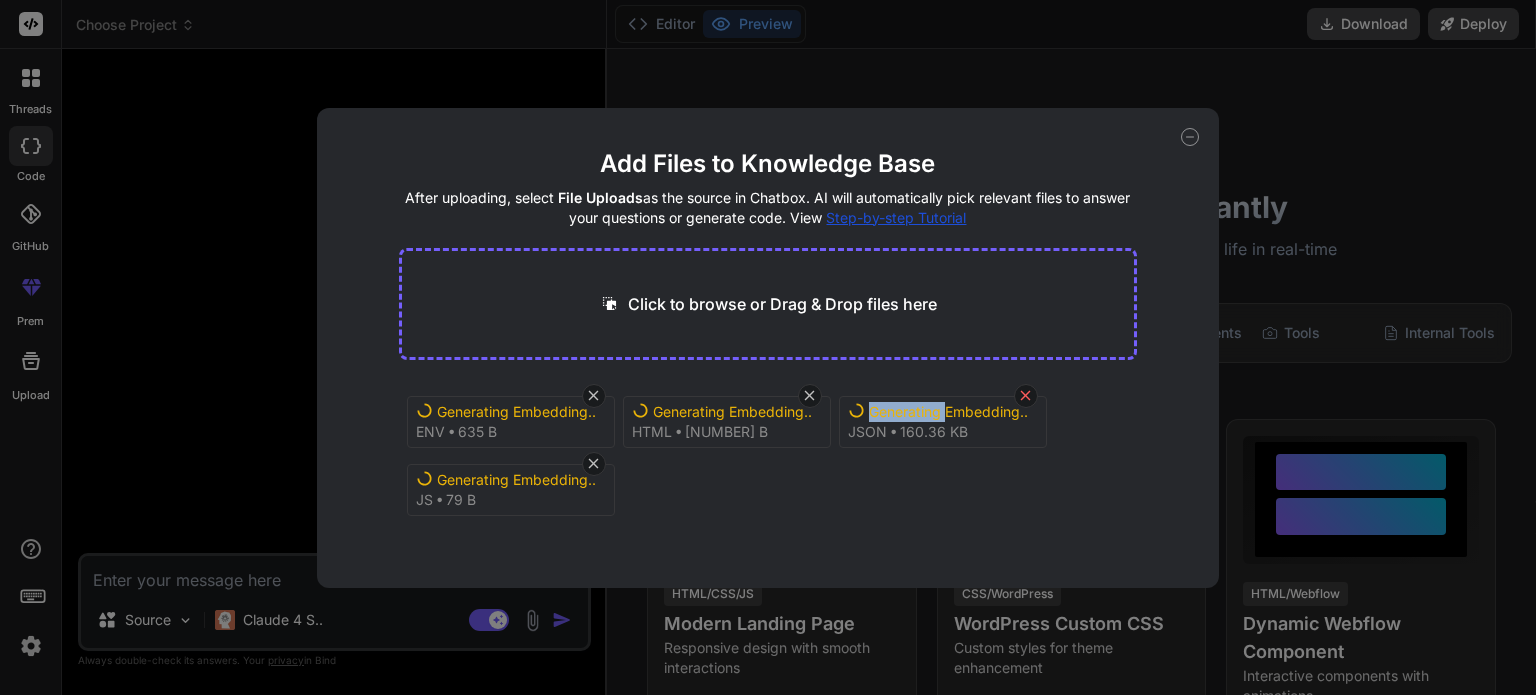 click 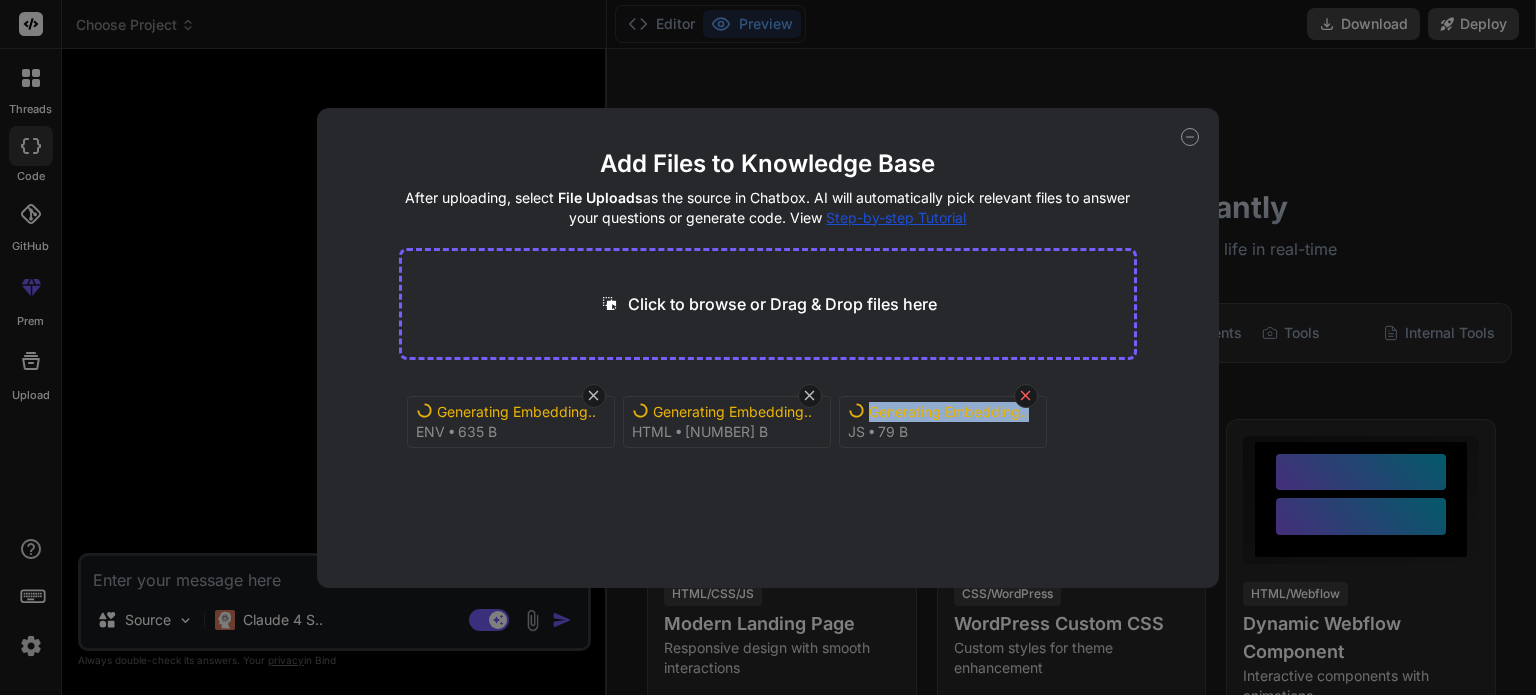 click 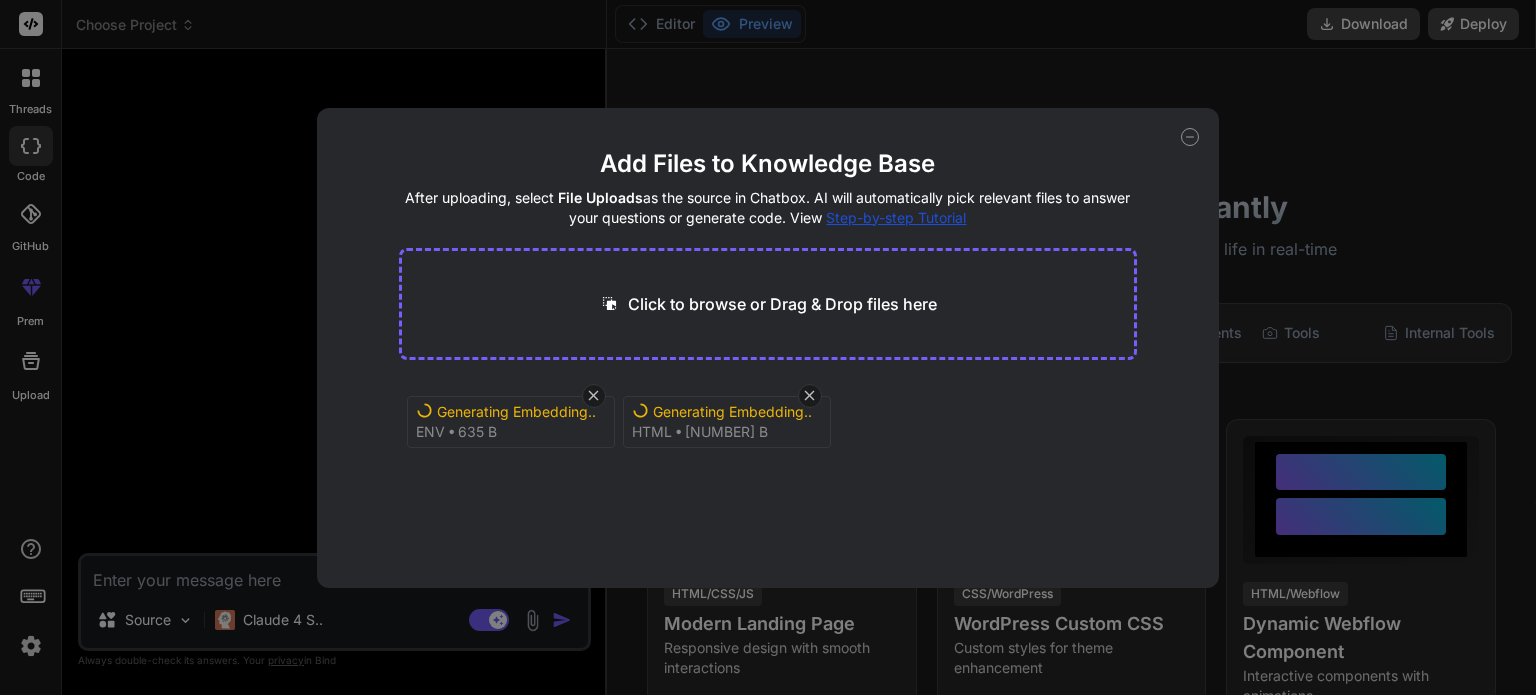 click 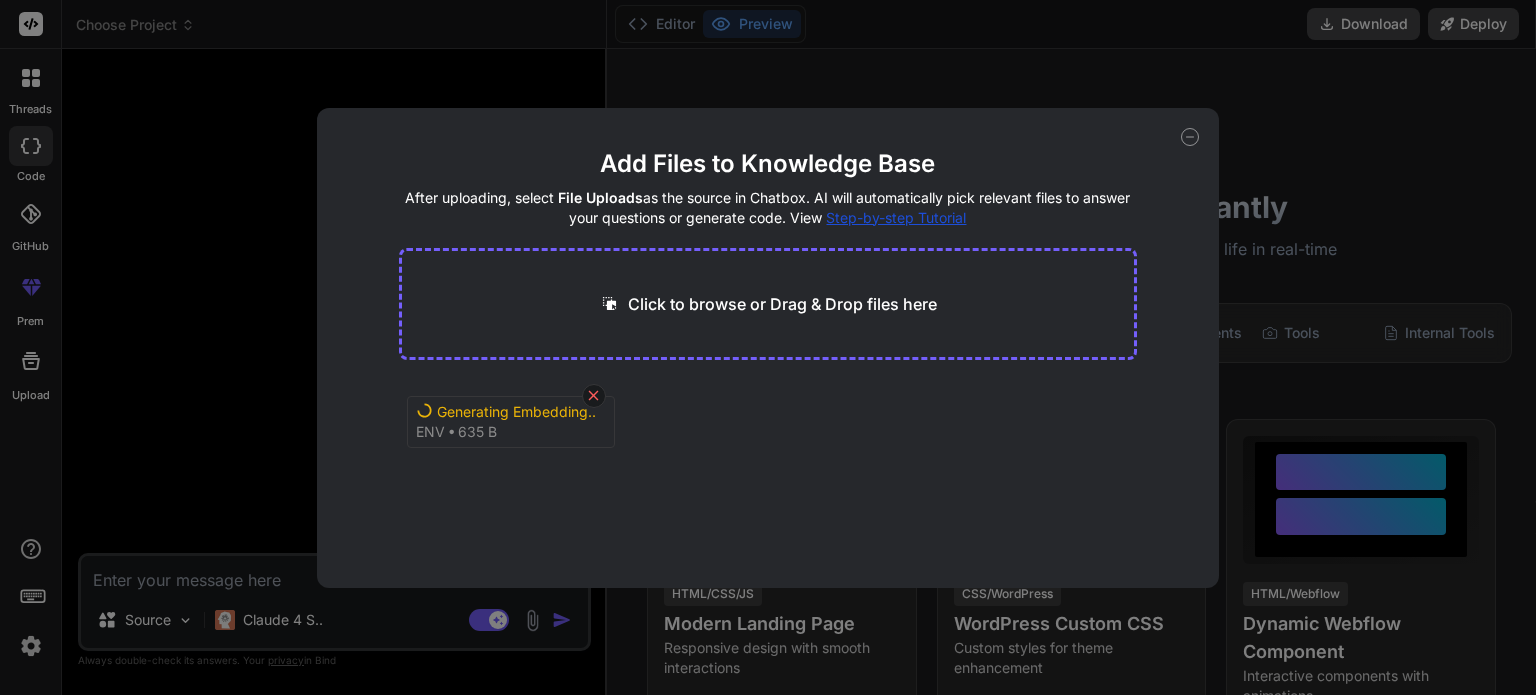 click 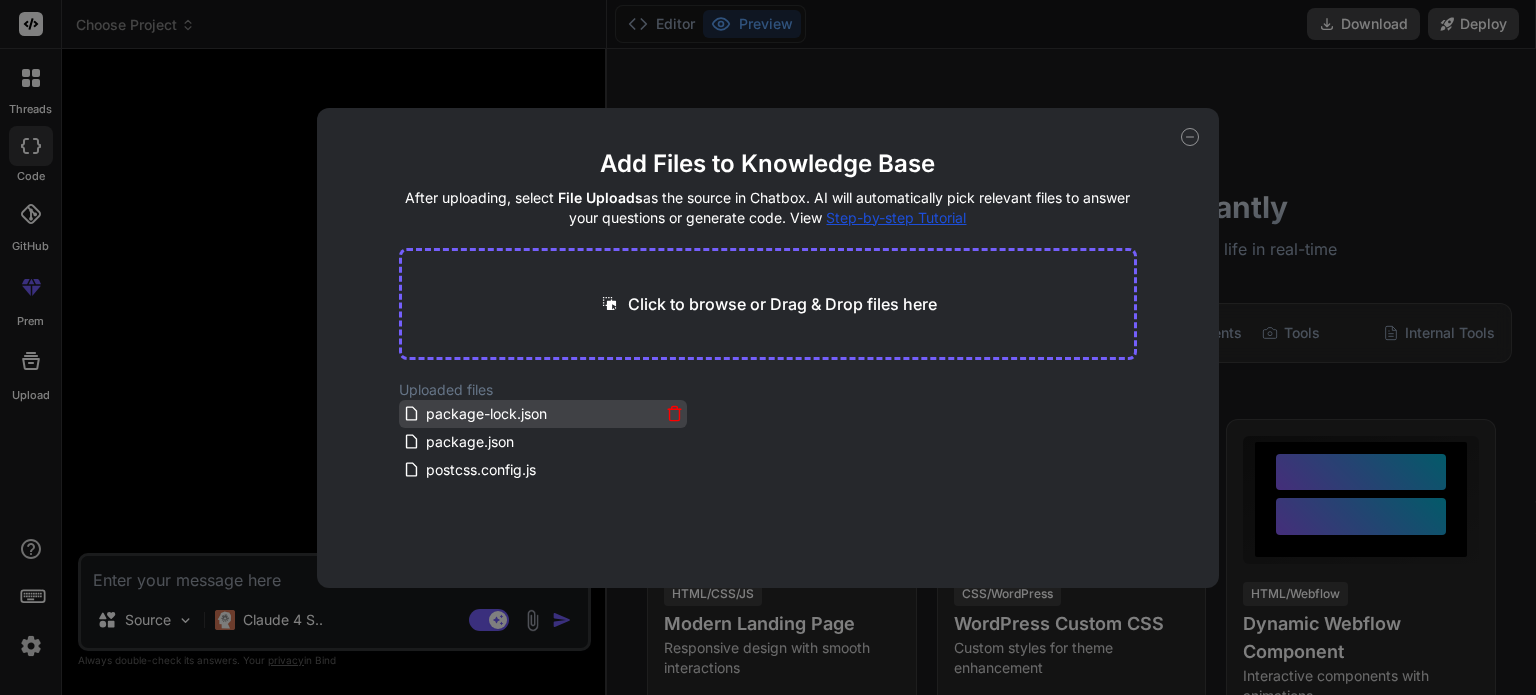 click 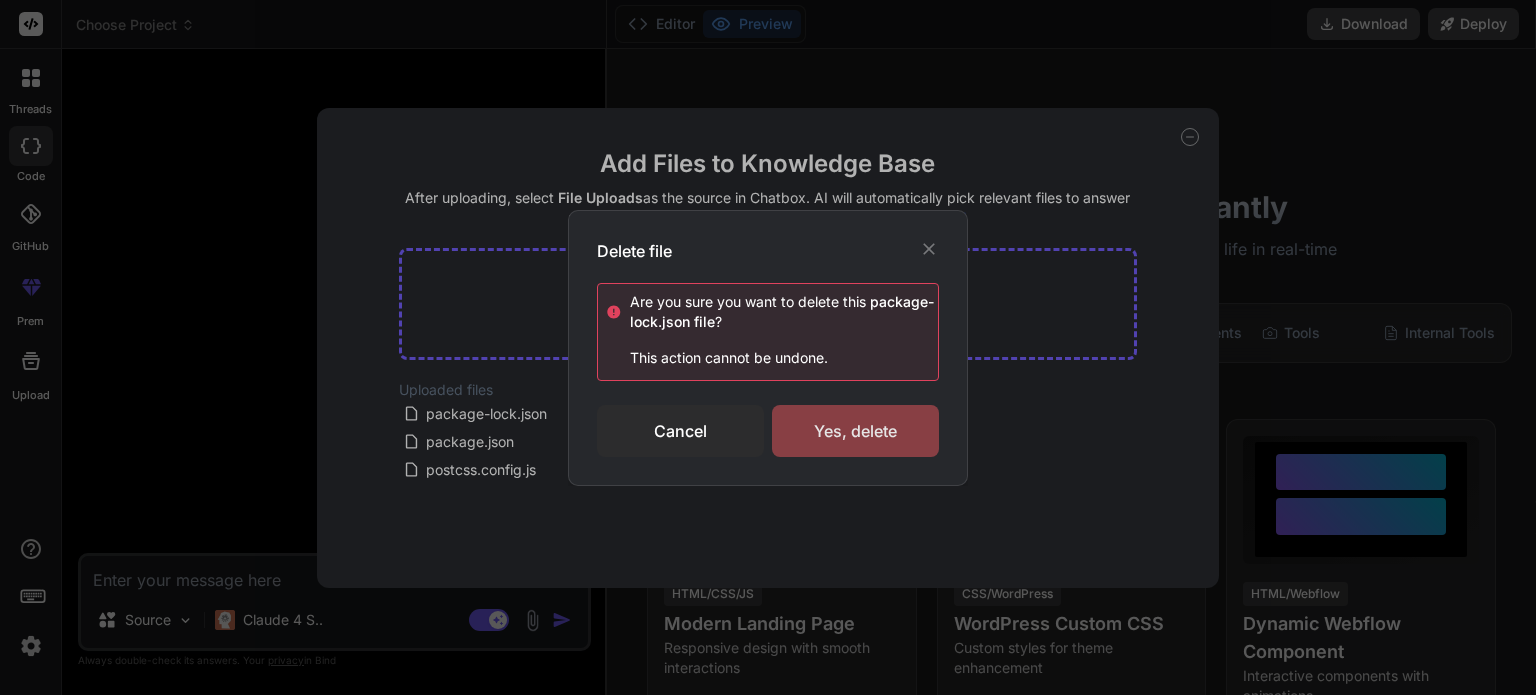 click on "Yes, delete" at bounding box center [855, 431] 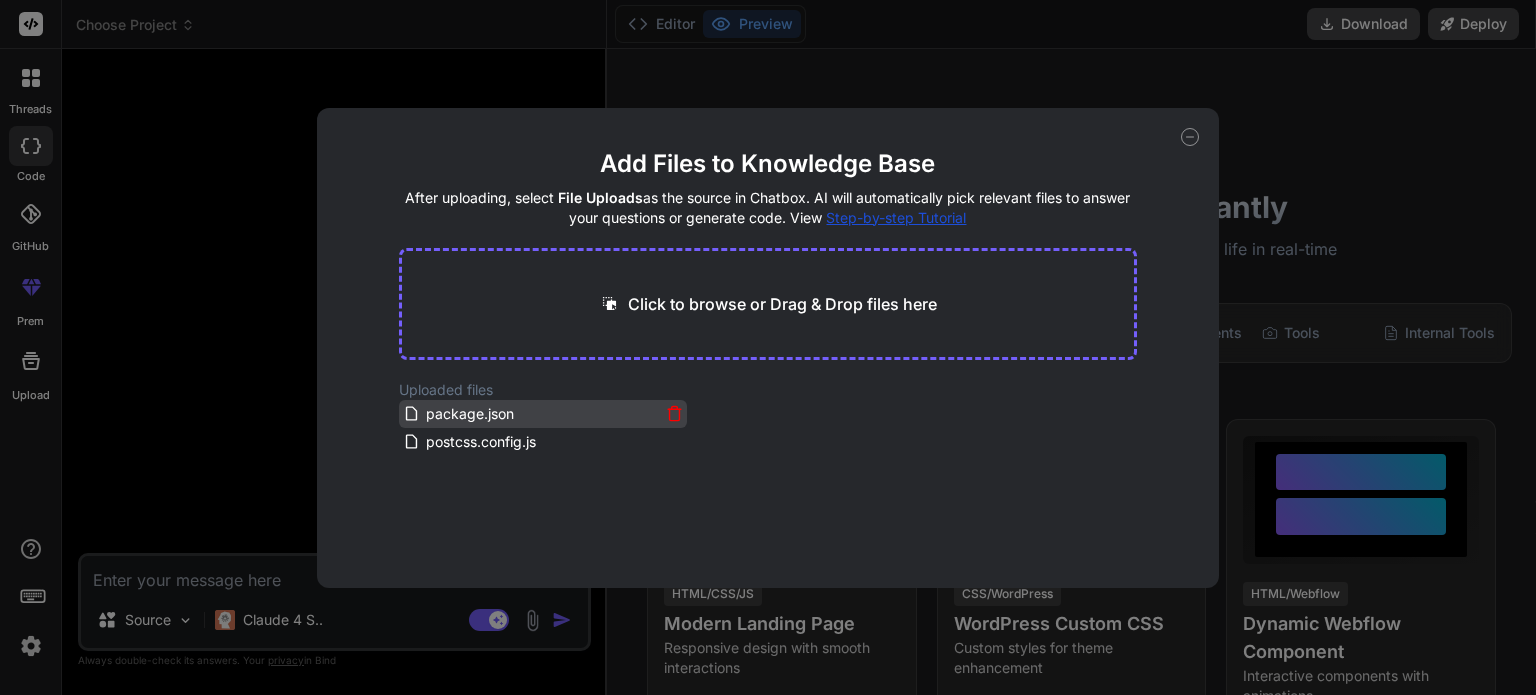 click 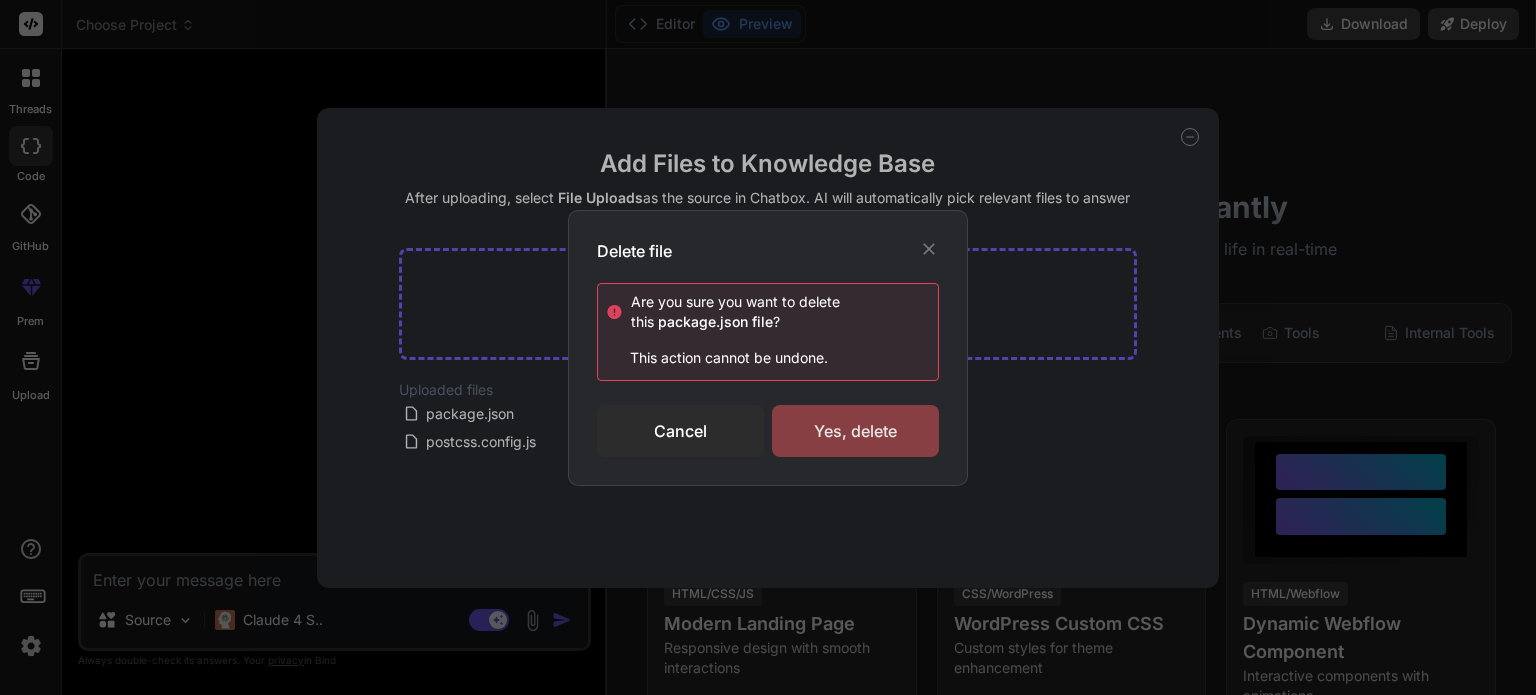 click on "Yes, delete" at bounding box center (855, 431) 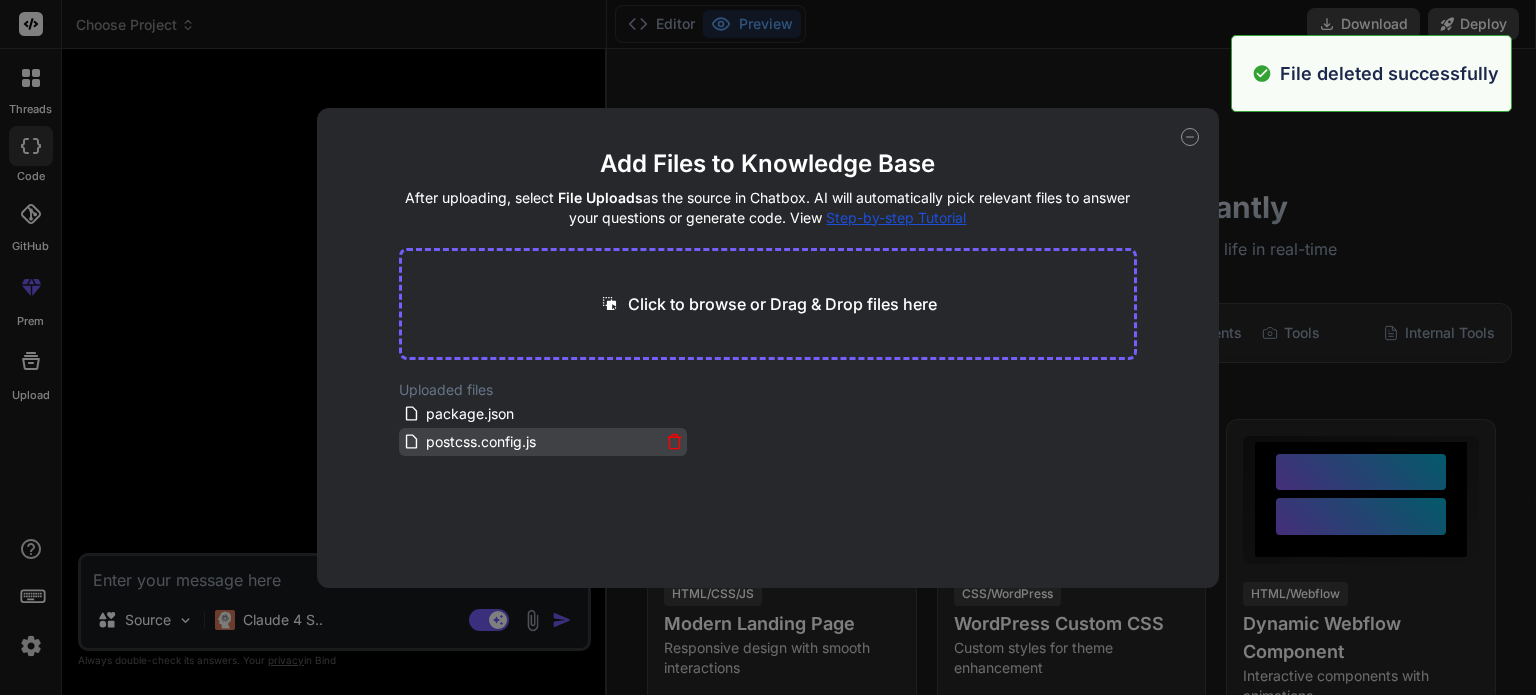 type on "x" 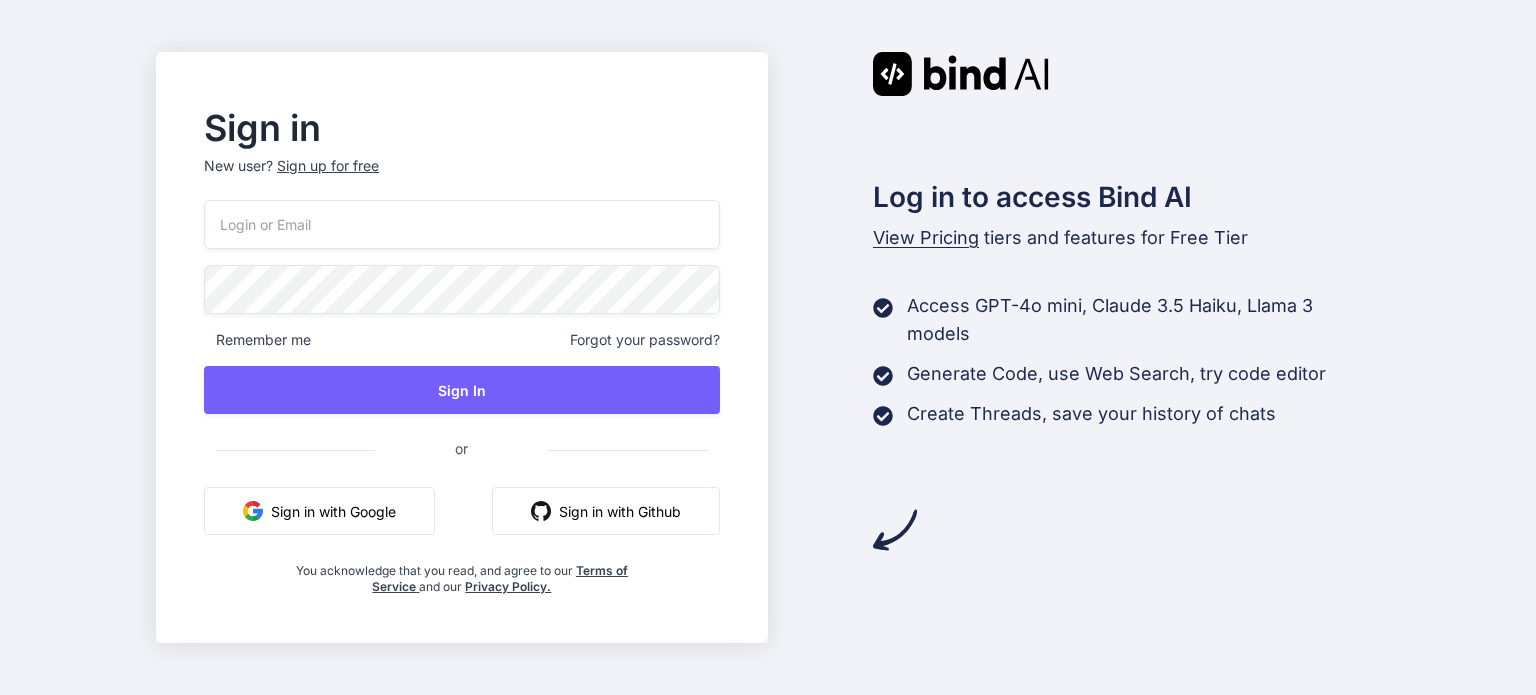 scroll, scrollTop: 0, scrollLeft: 0, axis: both 